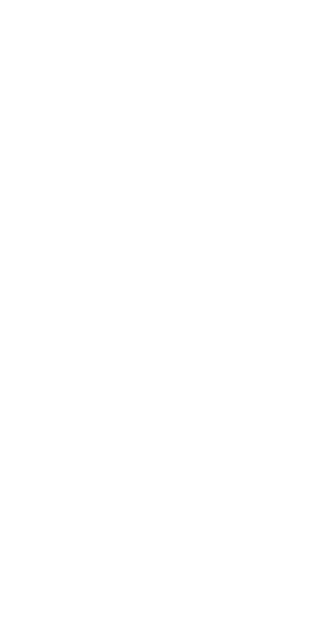 scroll, scrollTop: 0, scrollLeft: 0, axis: both 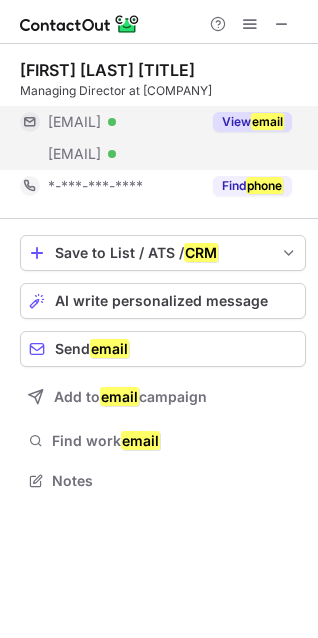 click on "View  email" at bounding box center [252, 122] 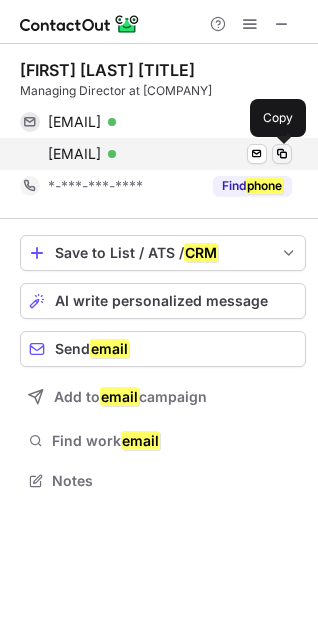 click at bounding box center (282, 154) 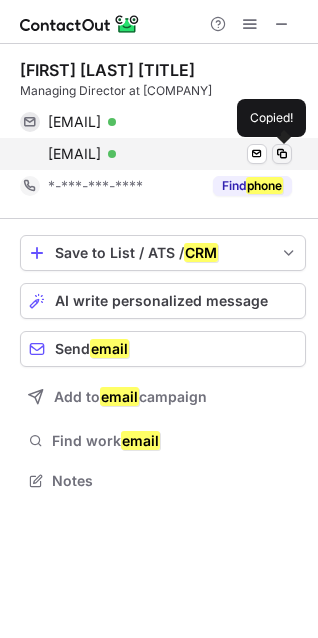 click at bounding box center [282, 154] 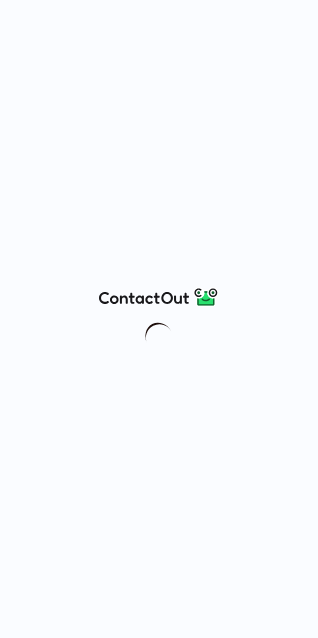 scroll, scrollTop: 0, scrollLeft: 0, axis: both 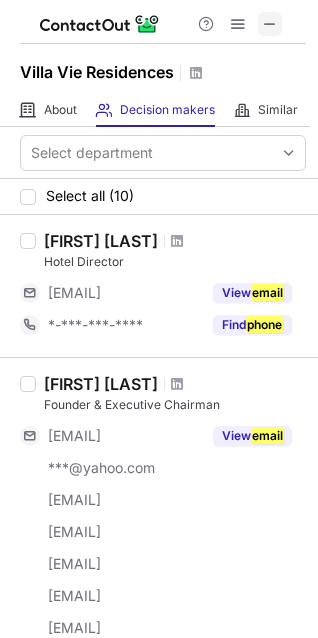 click at bounding box center [270, 24] 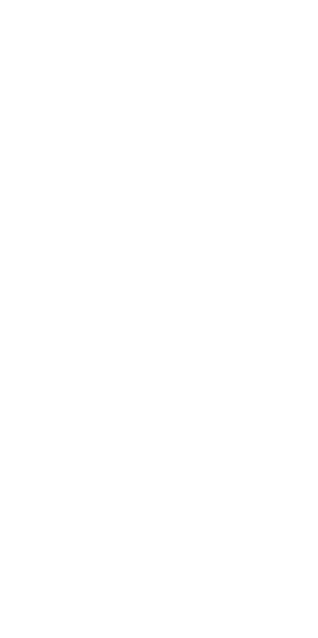 scroll, scrollTop: 0, scrollLeft: 0, axis: both 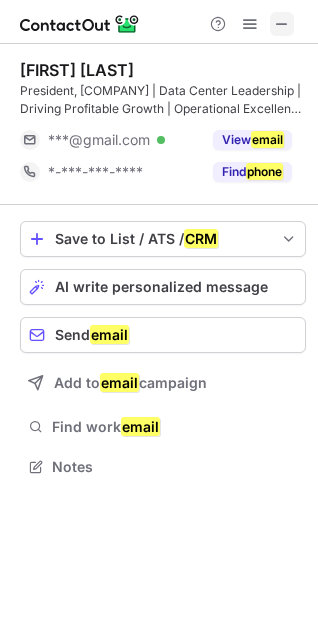 click at bounding box center [282, 24] 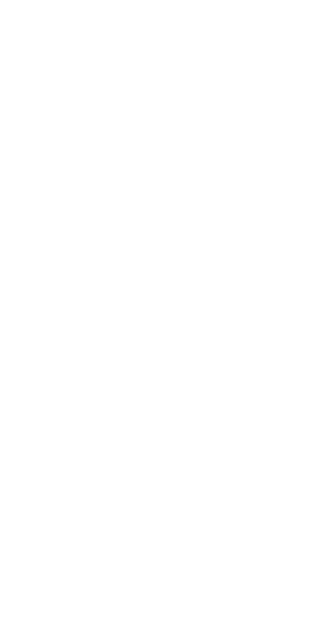 scroll, scrollTop: 0, scrollLeft: 0, axis: both 